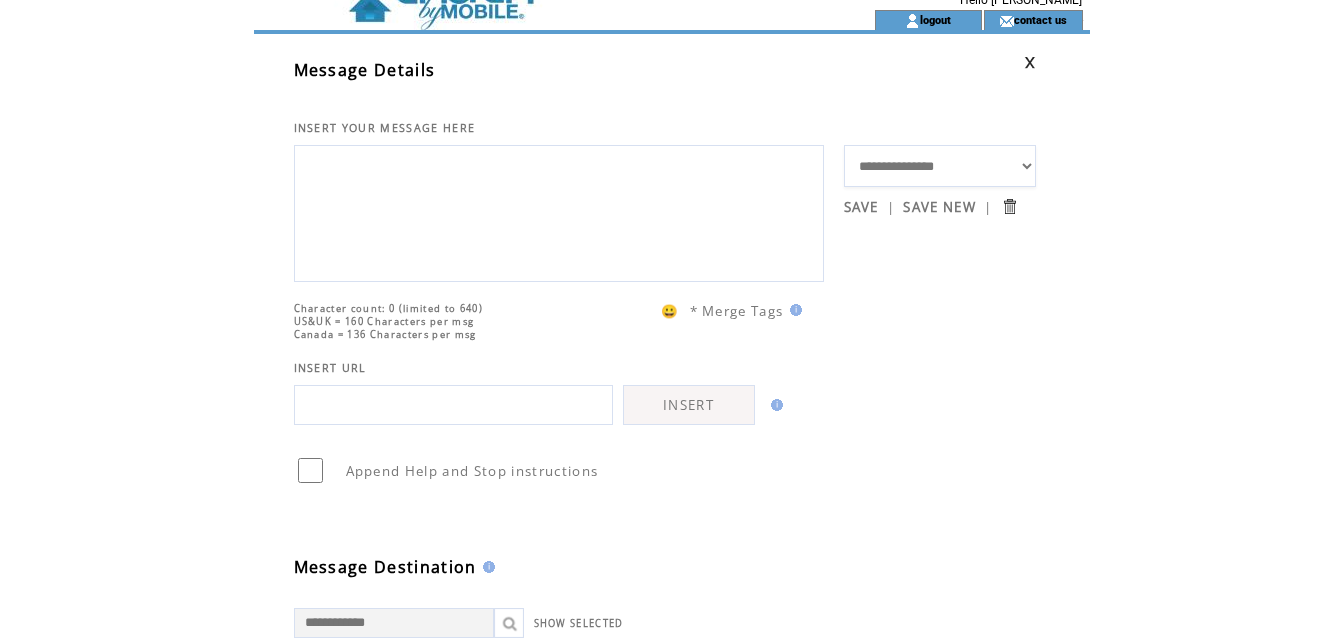 scroll, scrollTop: 0, scrollLeft: 0, axis: both 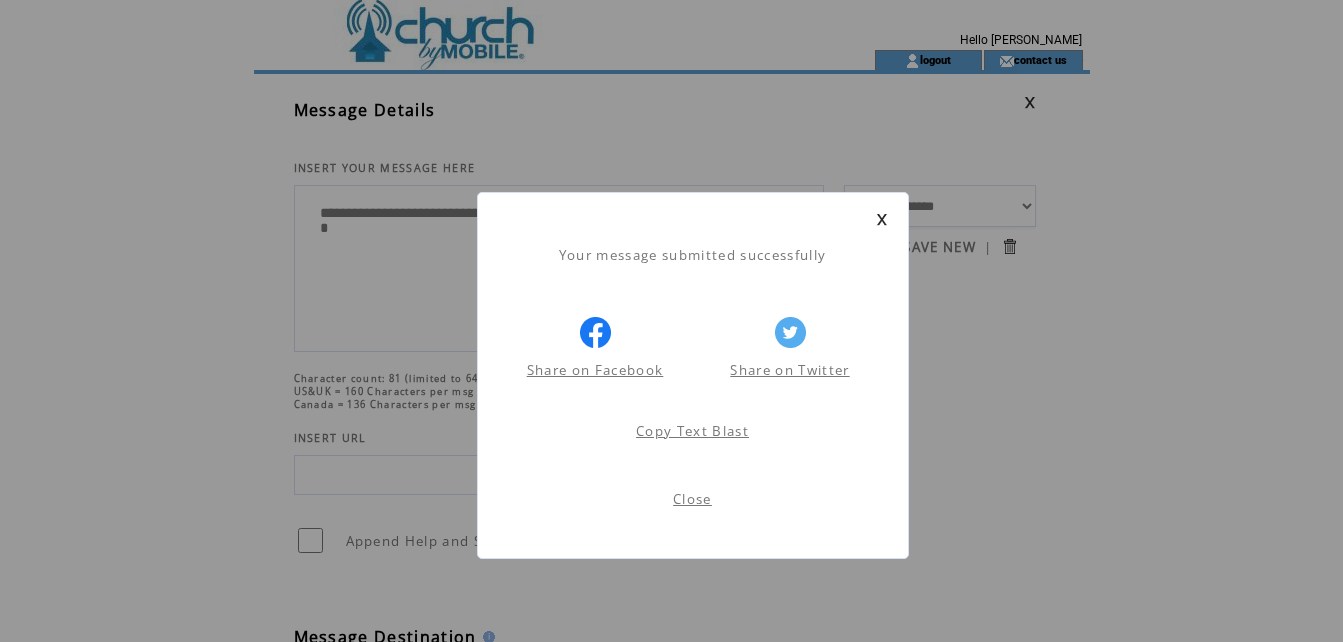 click at bounding box center [882, 219] 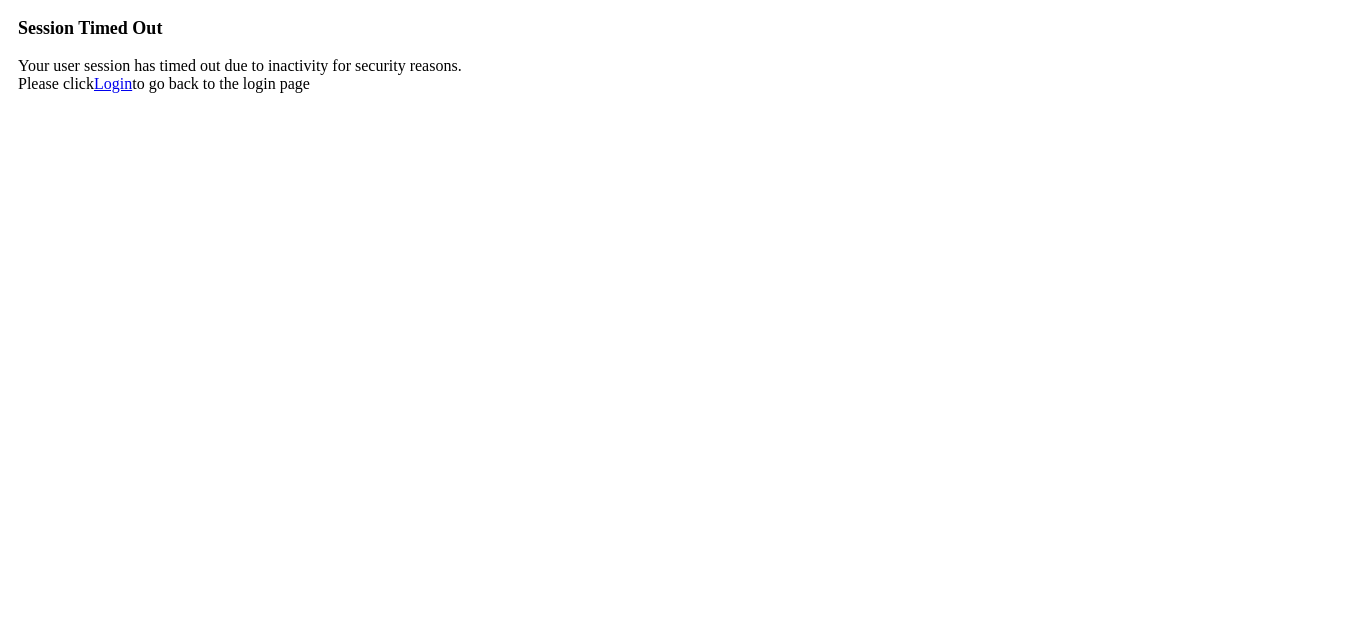 scroll, scrollTop: 0, scrollLeft: 0, axis: both 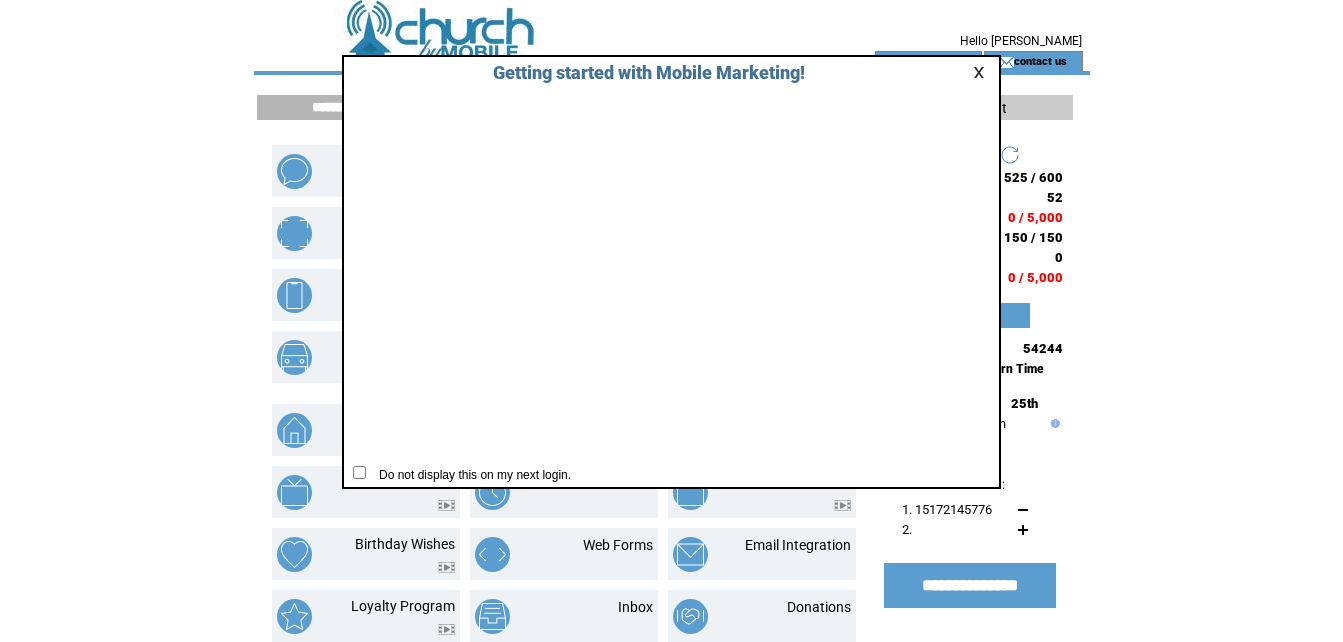 click at bounding box center [982, 72] 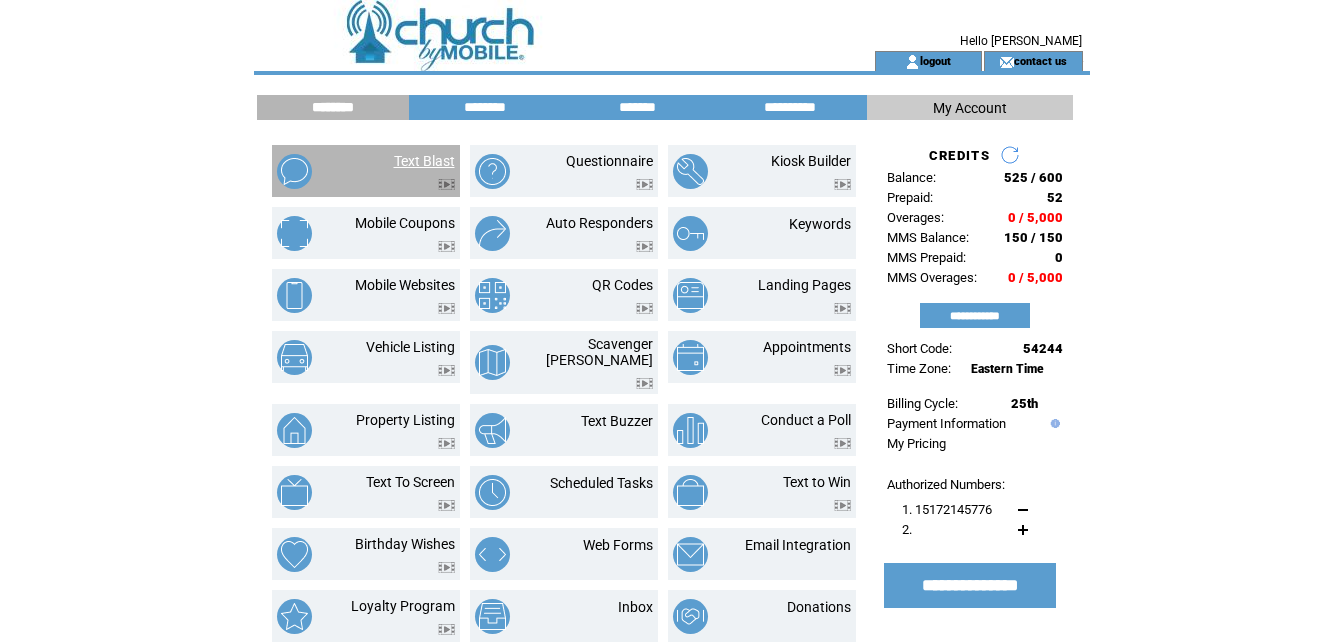click on "Text Blast" at bounding box center [424, 161] 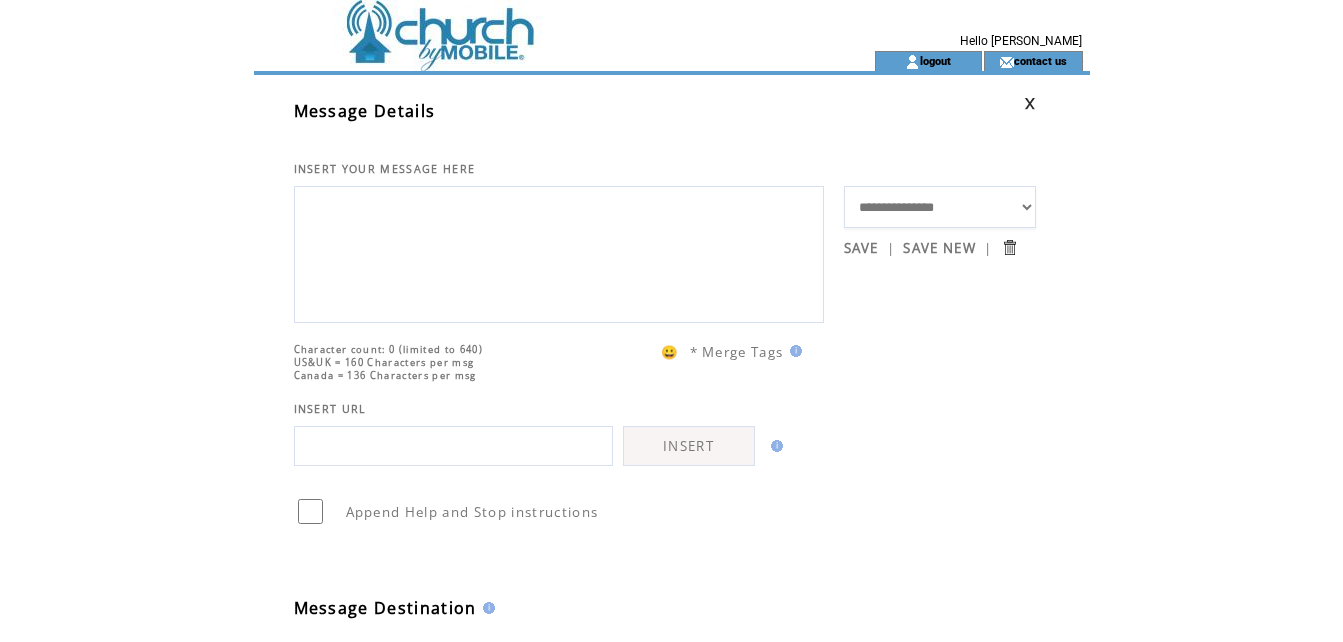 scroll, scrollTop: 0, scrollLeft: 0, axis: both 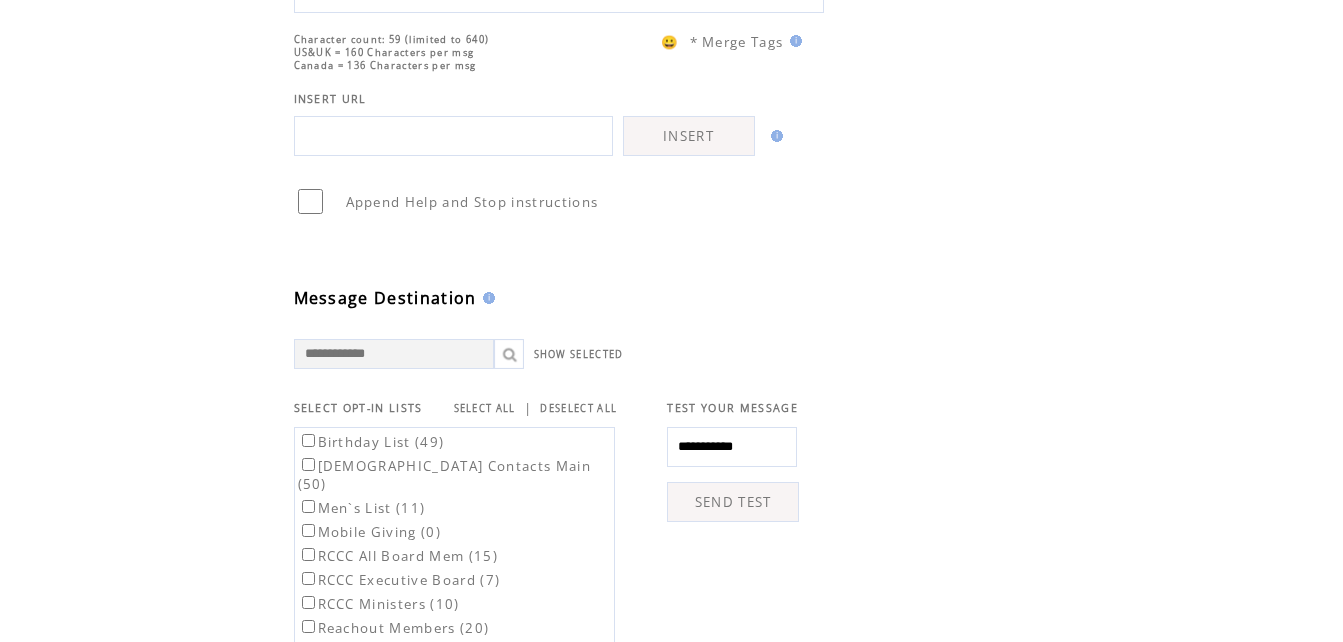 type on "**********" 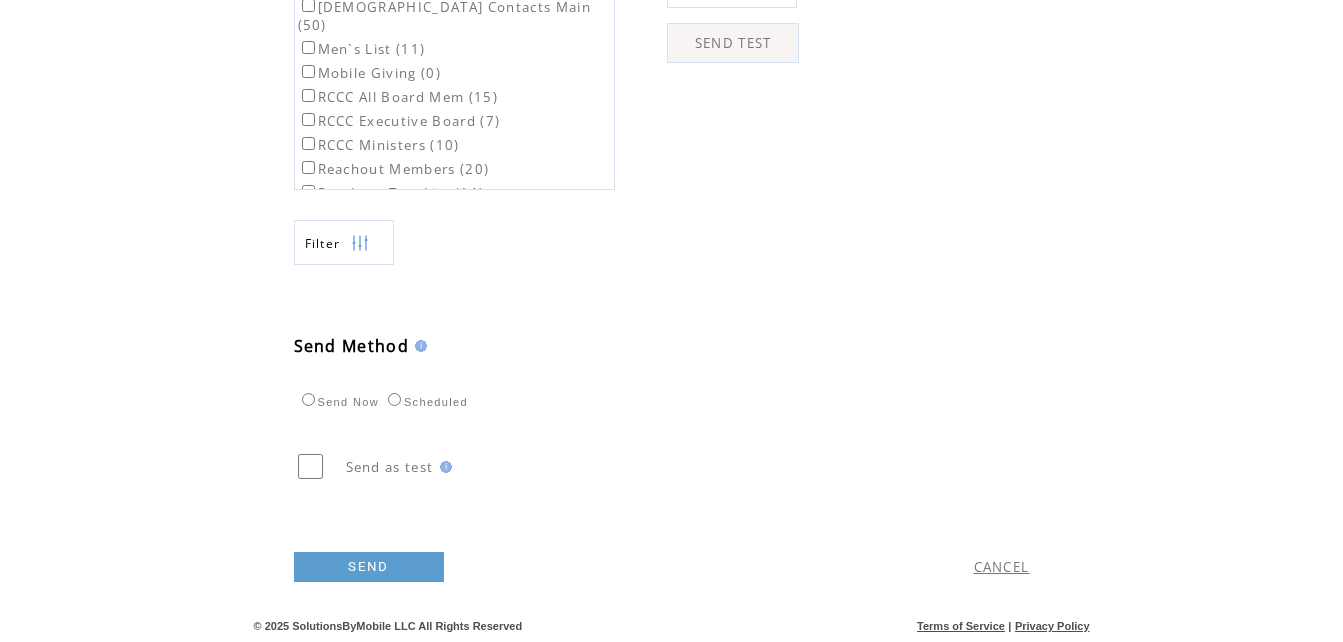 scroll, scrollTop: 787, scrollLeft: 0, axis: vertical 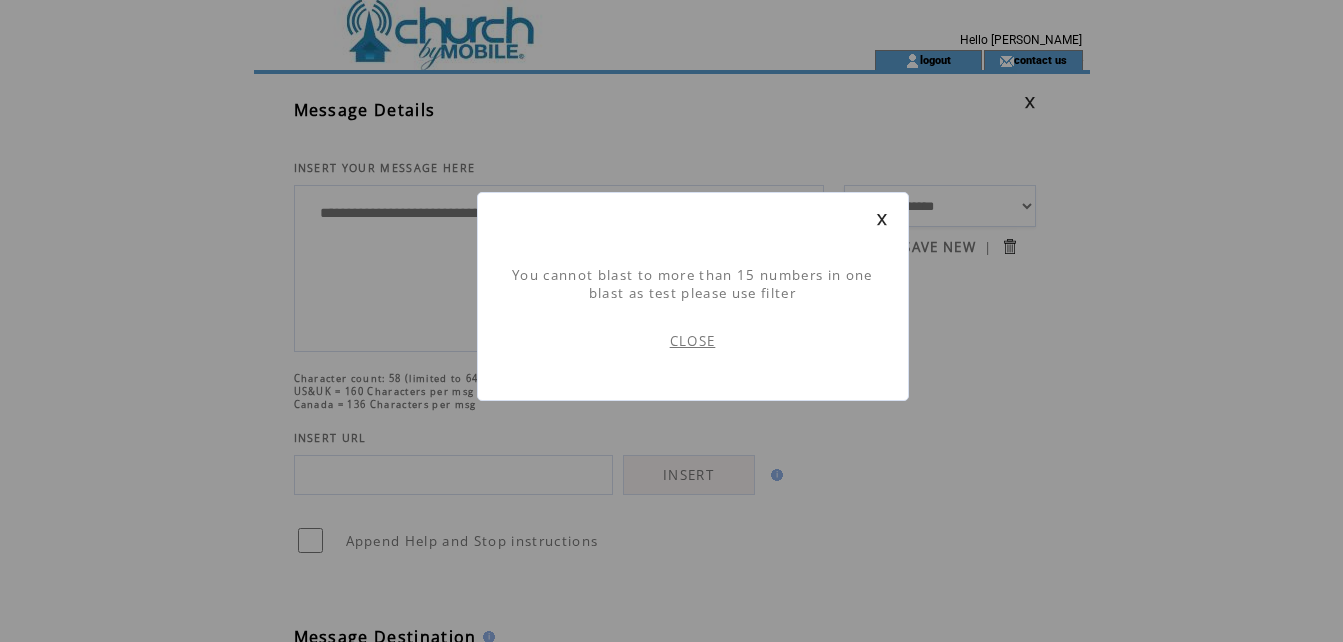 click on "CLOSE" at bounding box center [693, 341] 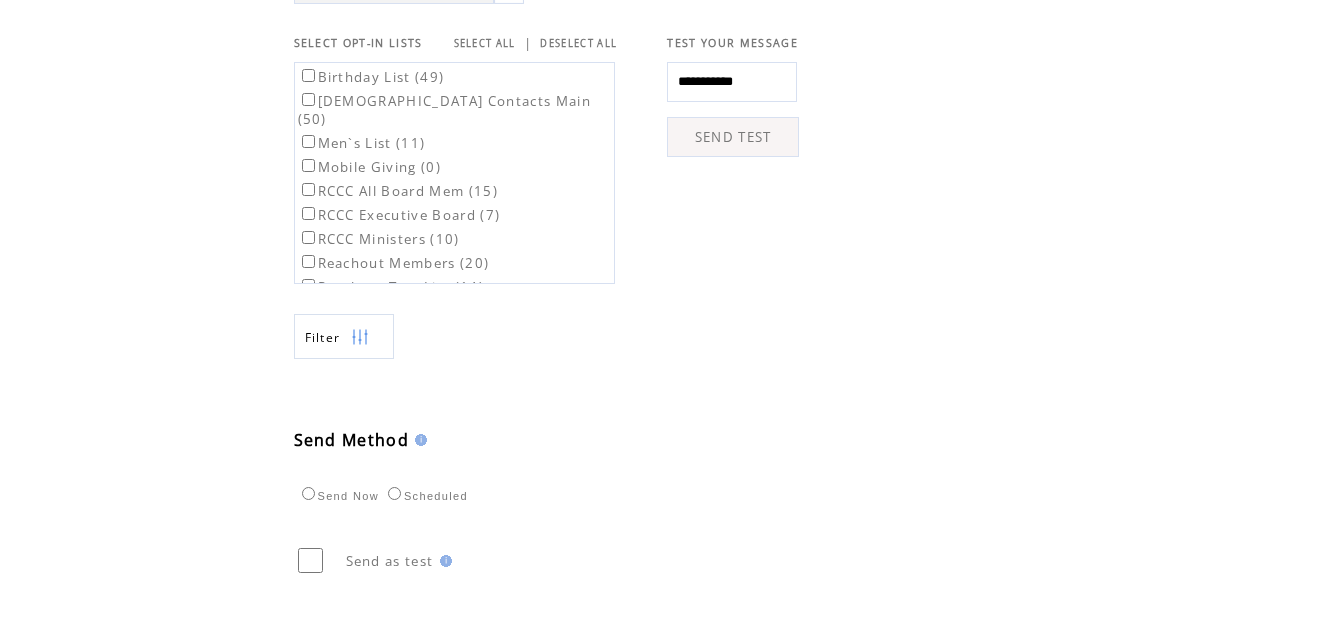 scroll, scrollTop: 777, scrollLeft: 0, axis: vertical 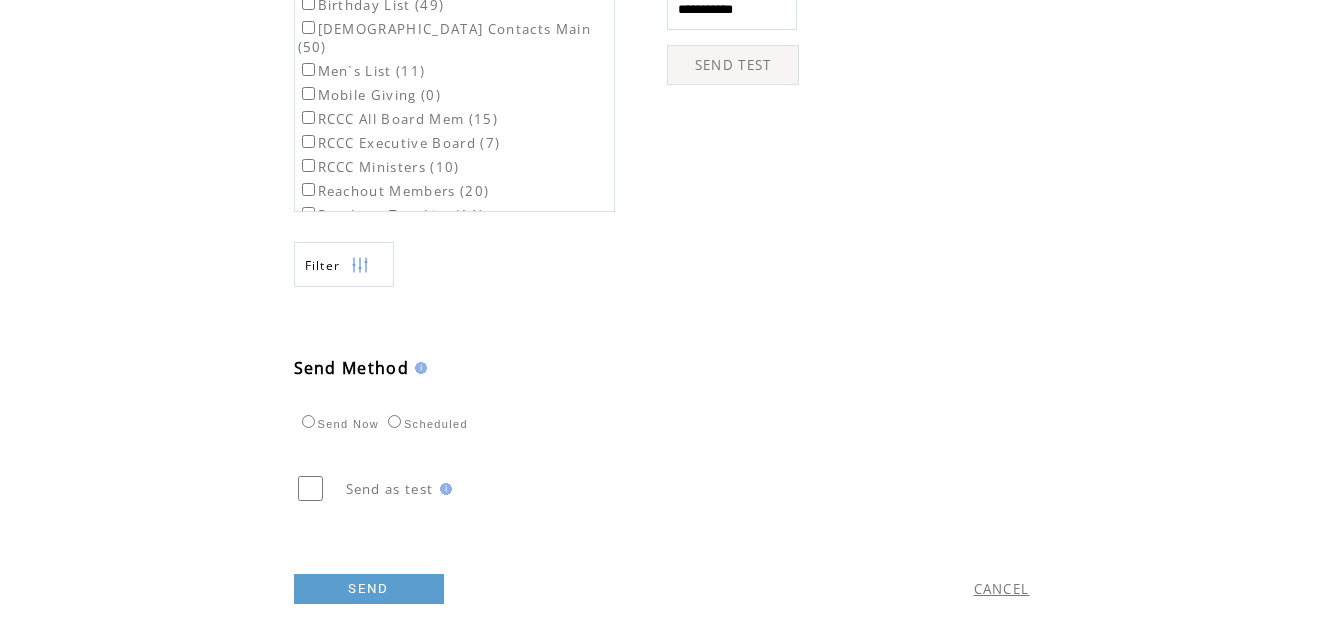 click at bounding box center (310, 488) 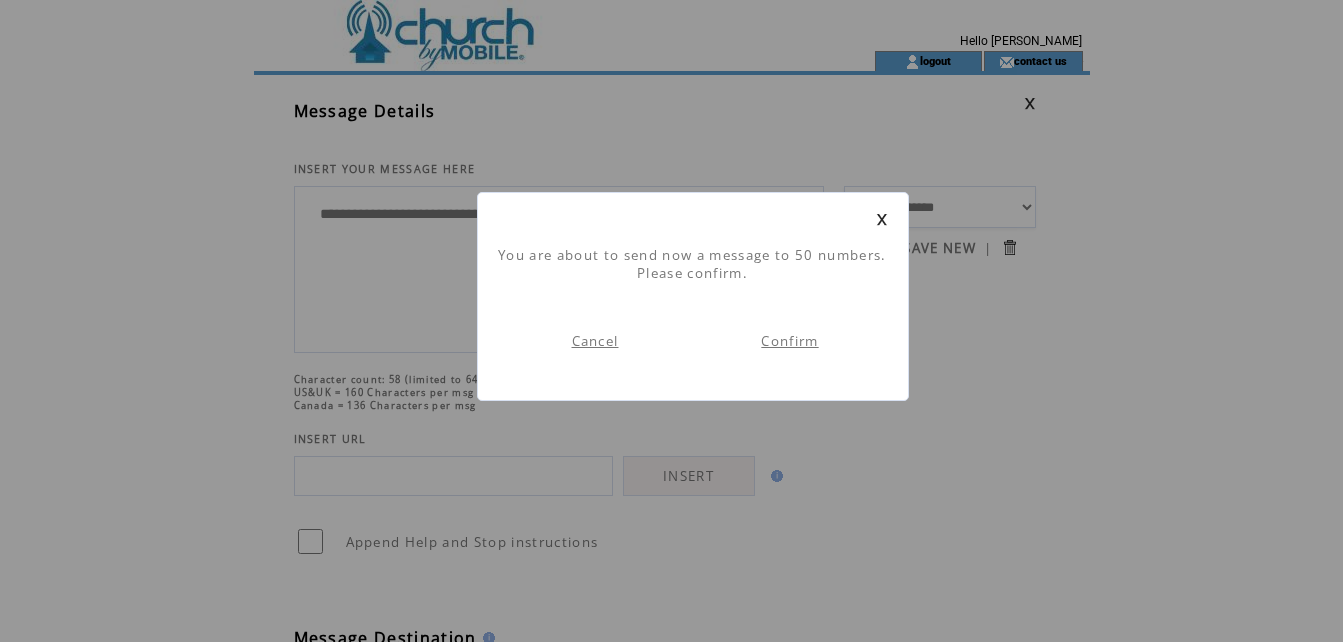 scroll, scrollTop: 1, scrollLeft: 0, axis: vertical 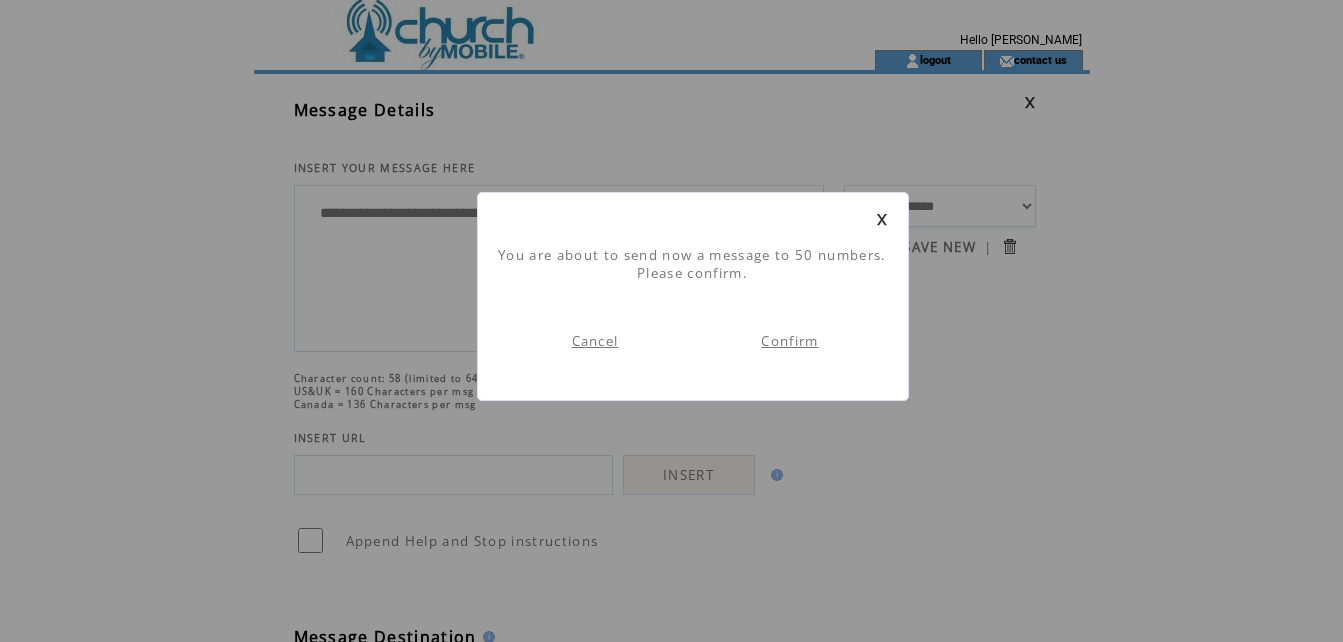 click on "Confirm" at bounding box center (789, 341) 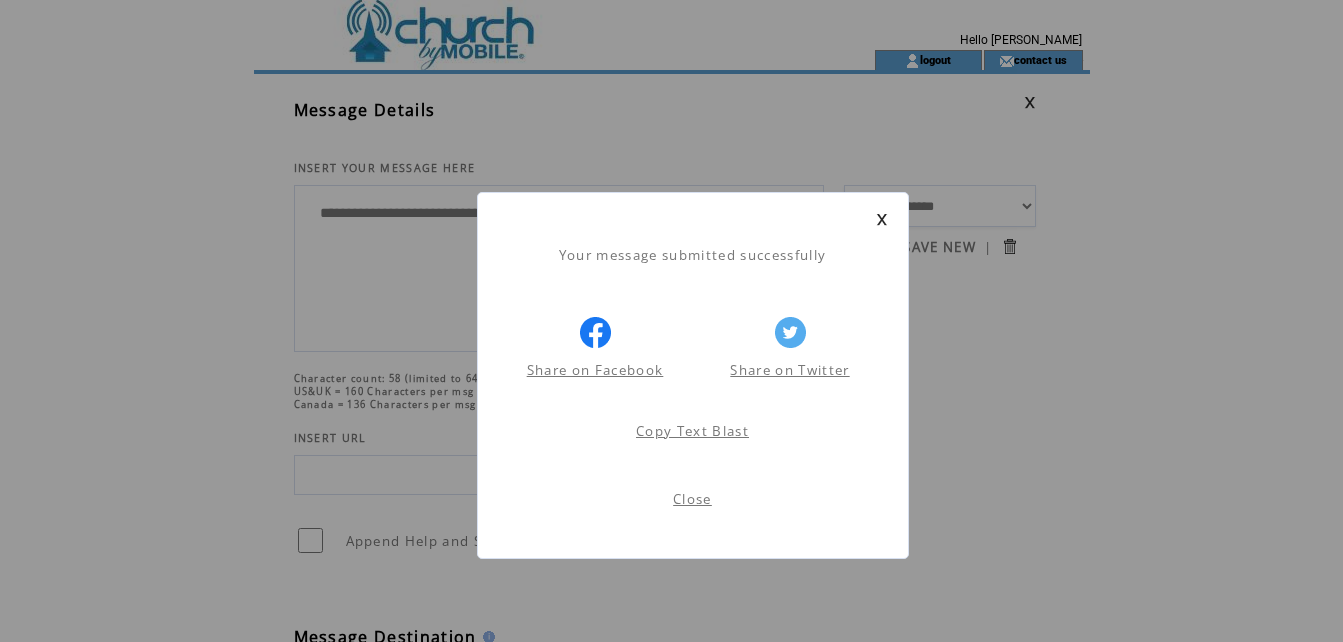 scroll, scrollTop: 1, scrollLeft: 0, axis: vertical 